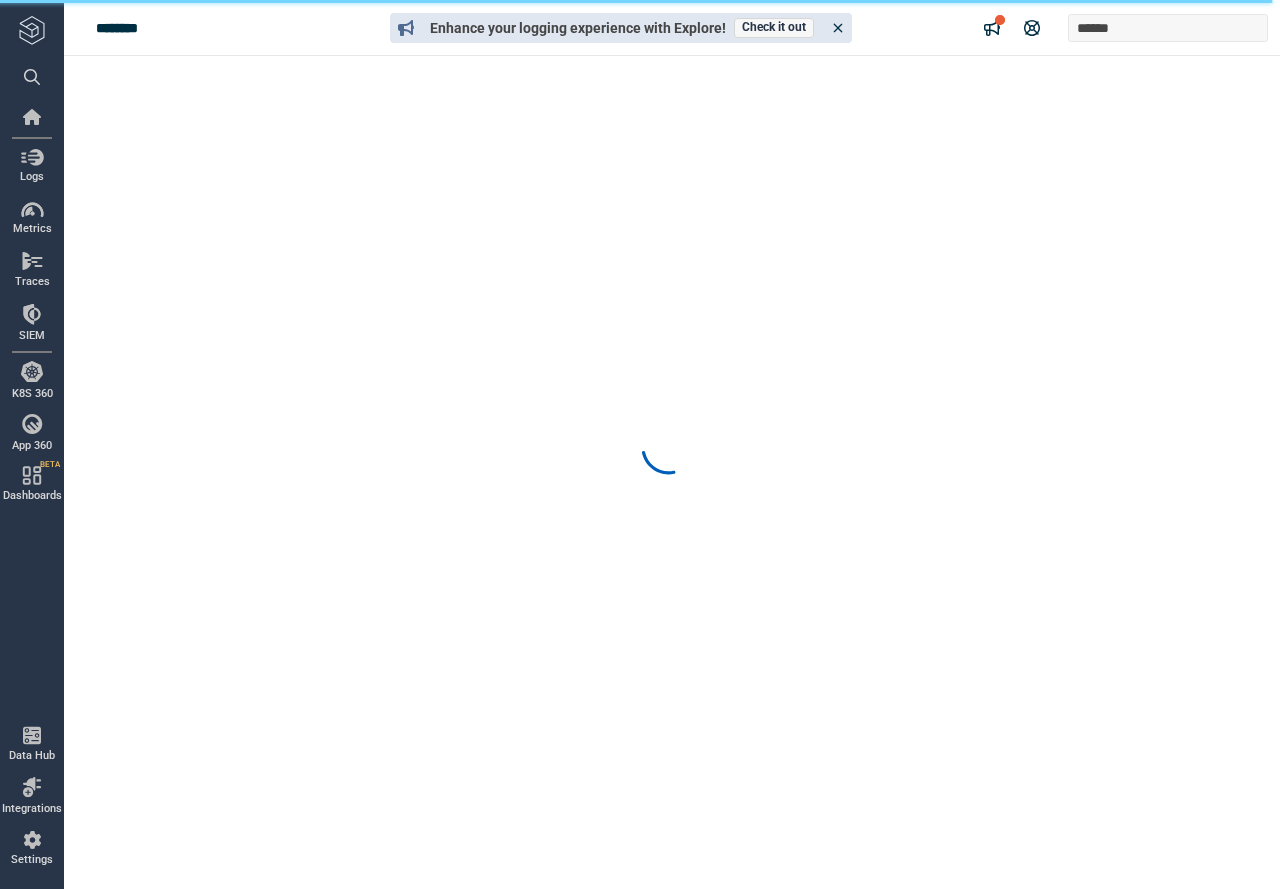 scroll, scrollTop: 0, scrollLeft: 0, axis: both 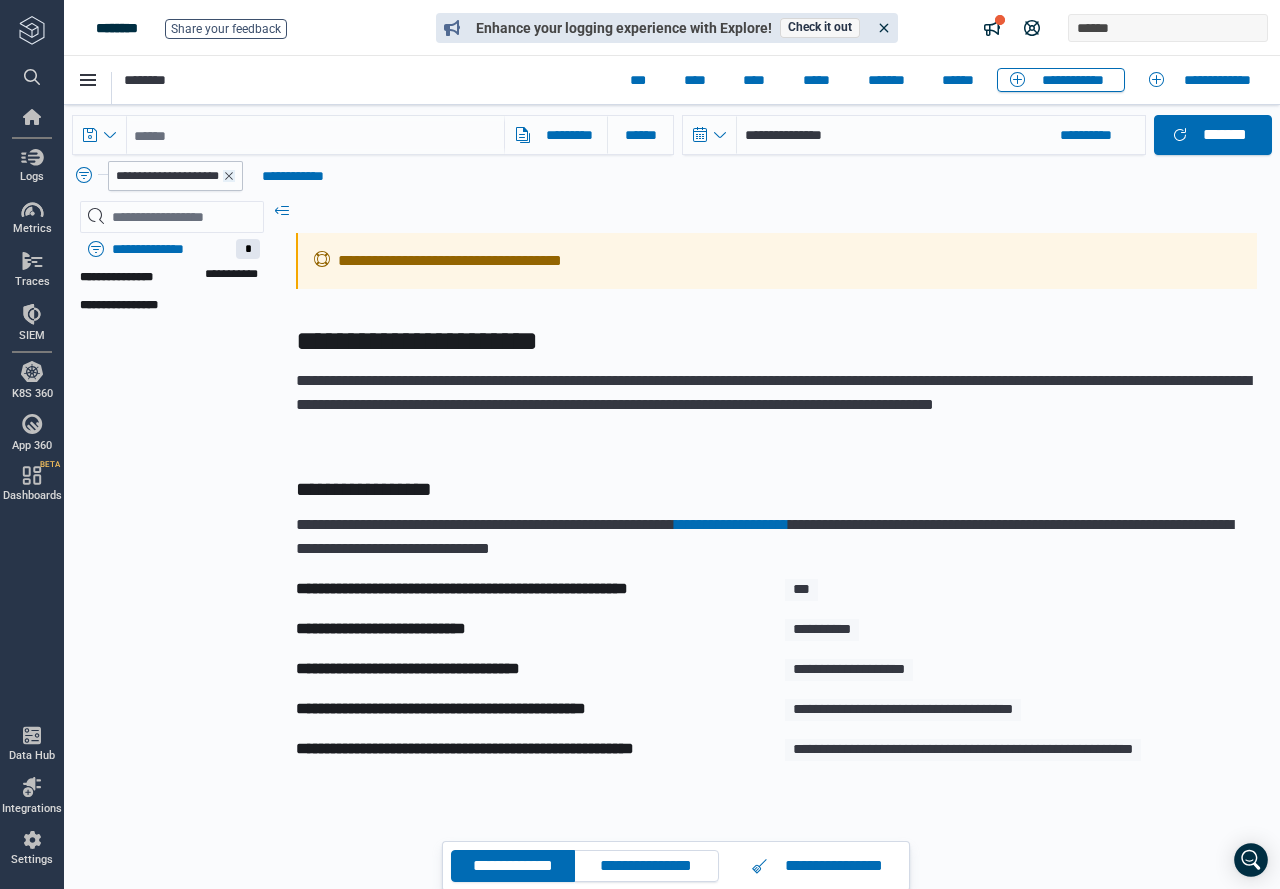 click 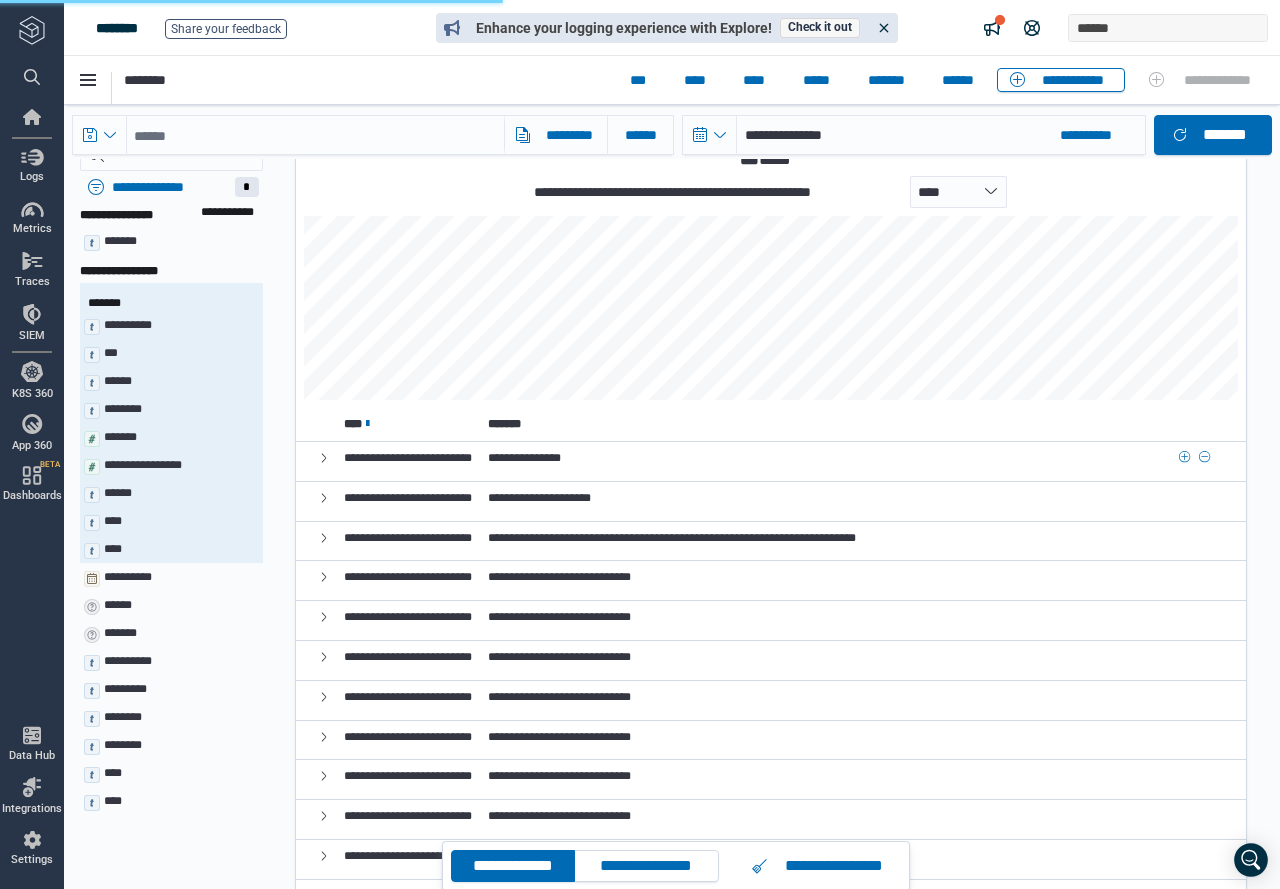 scroll, scrollTop: 100, scrollLeft: 0, axis: vertical 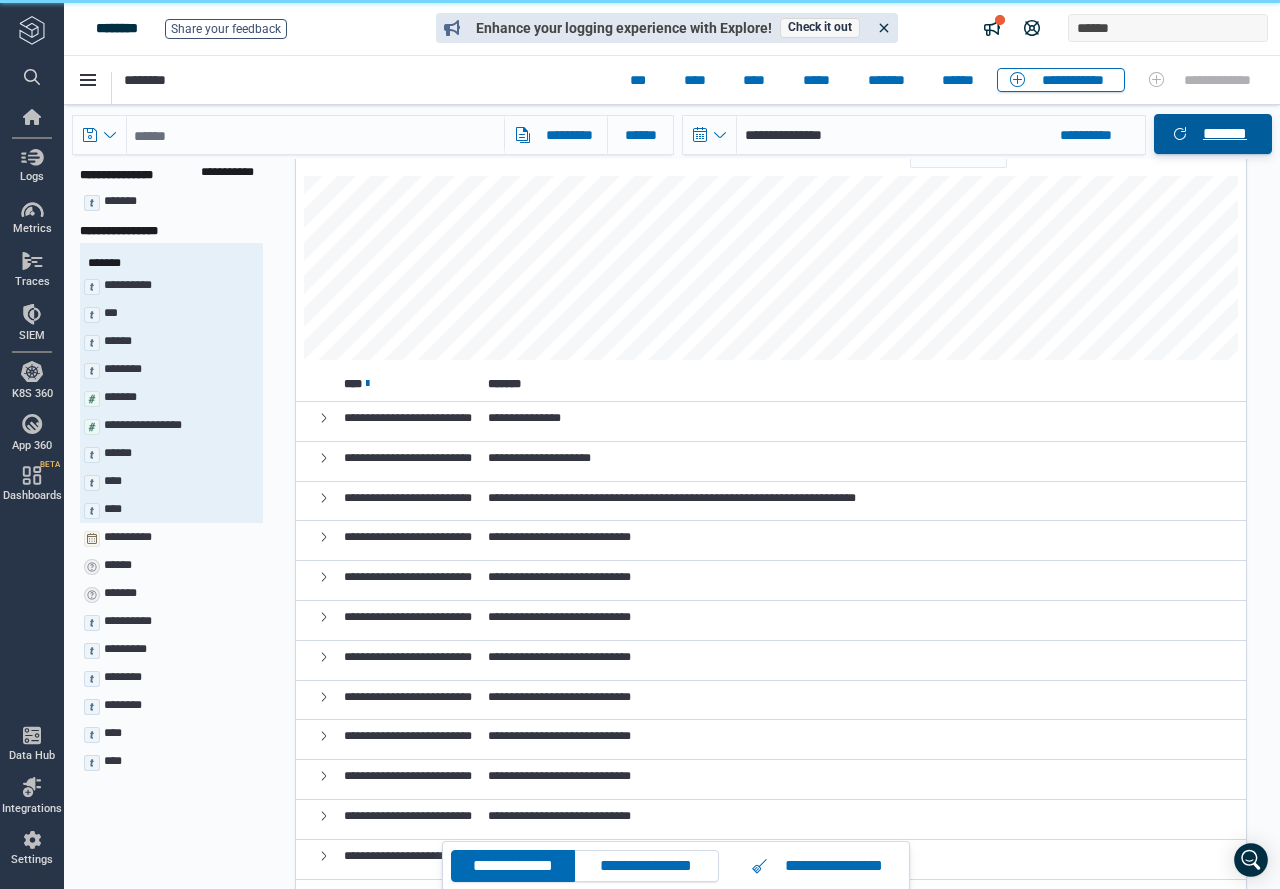 click on "*******" at bounding box center [1225, 134] 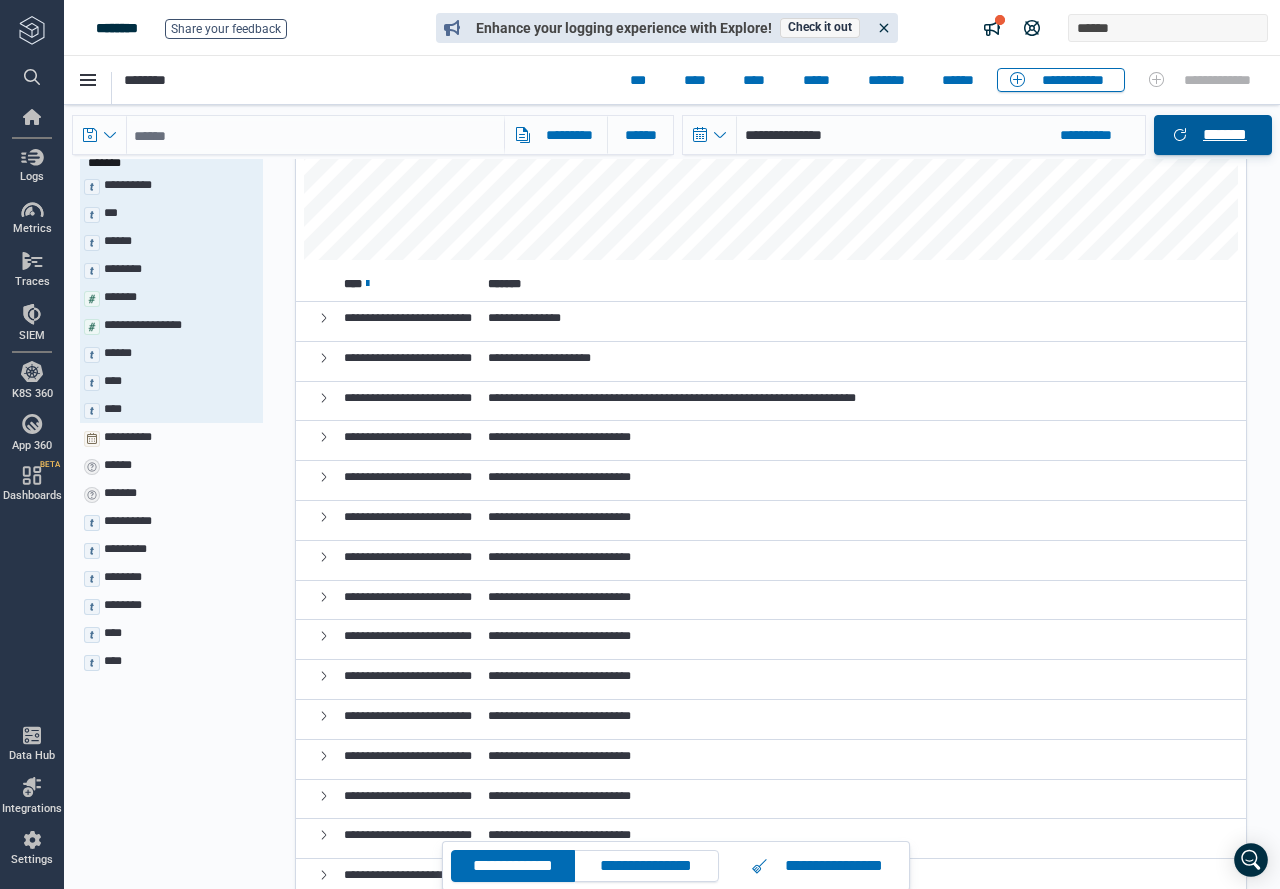 scroll, scrollTop: 0, scrollLeft: 0, axis: both 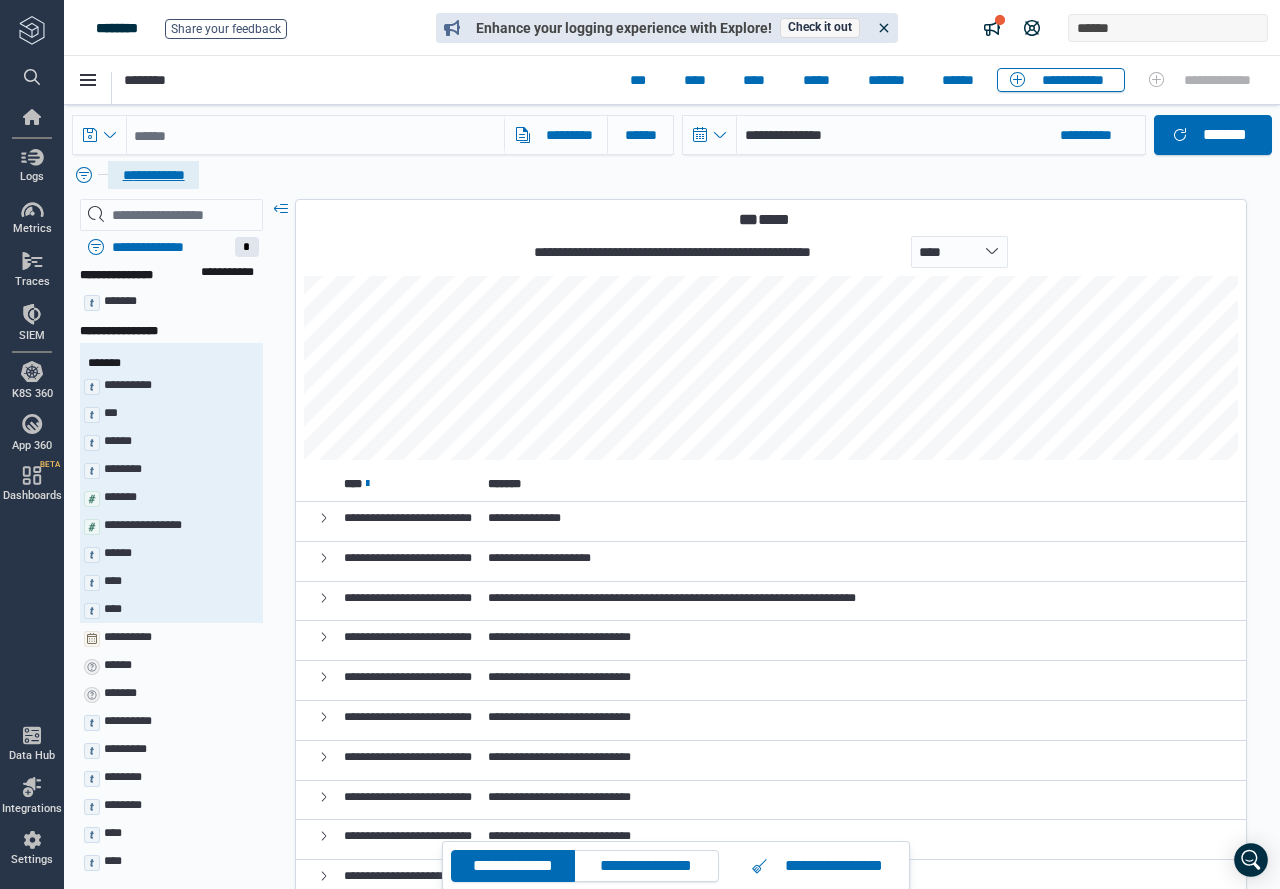 click on "**********" at bounding box center [153, 175] 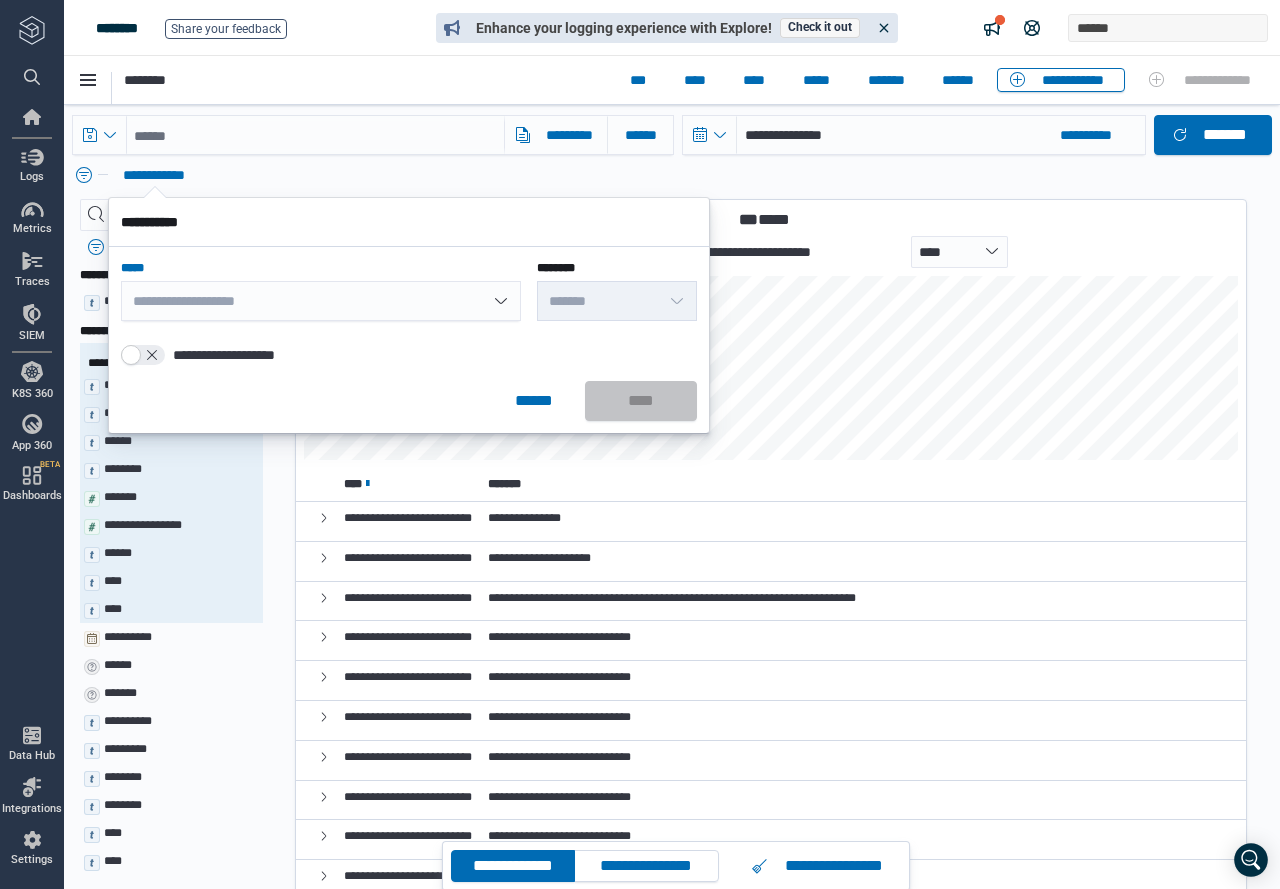 click on "**********" at bounding box center [321, 301] 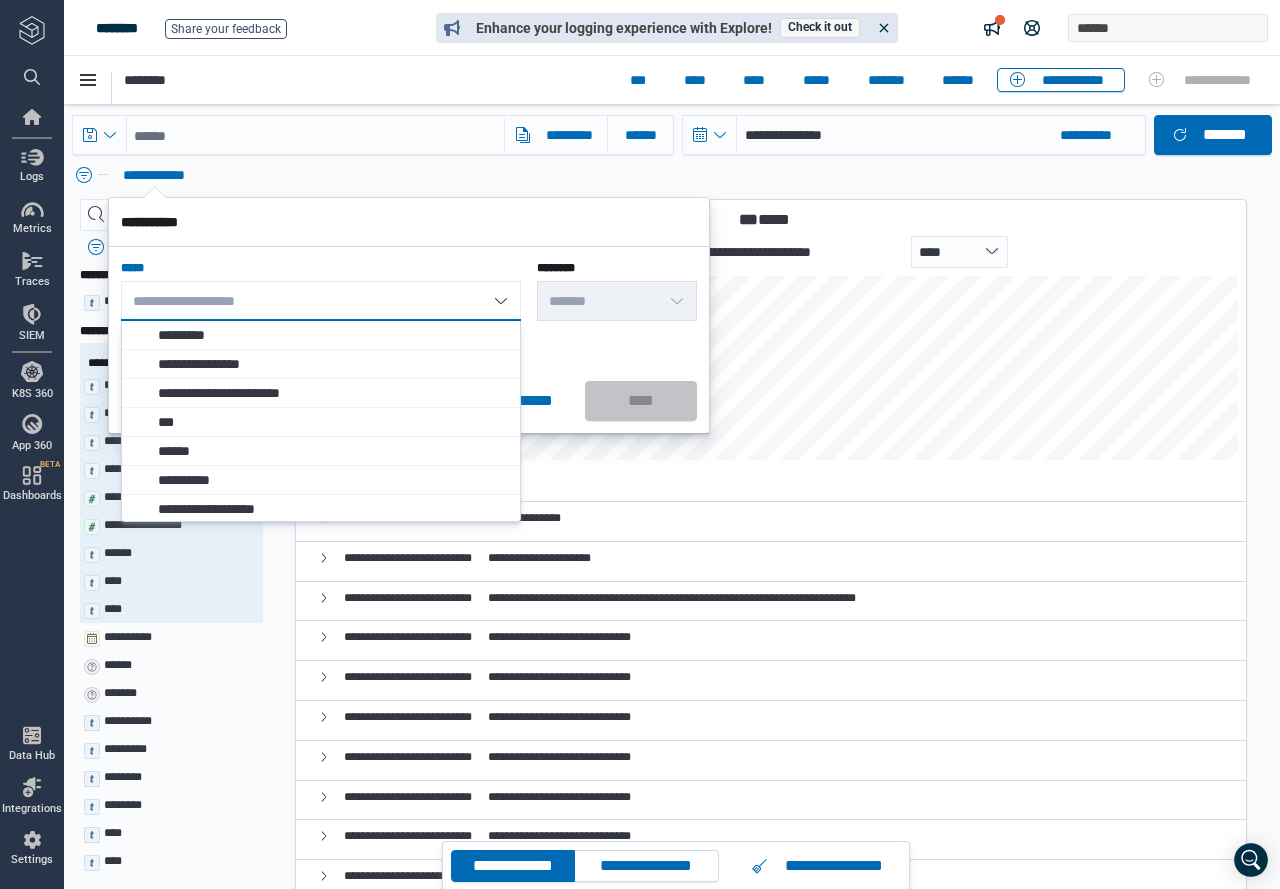 type on "*" 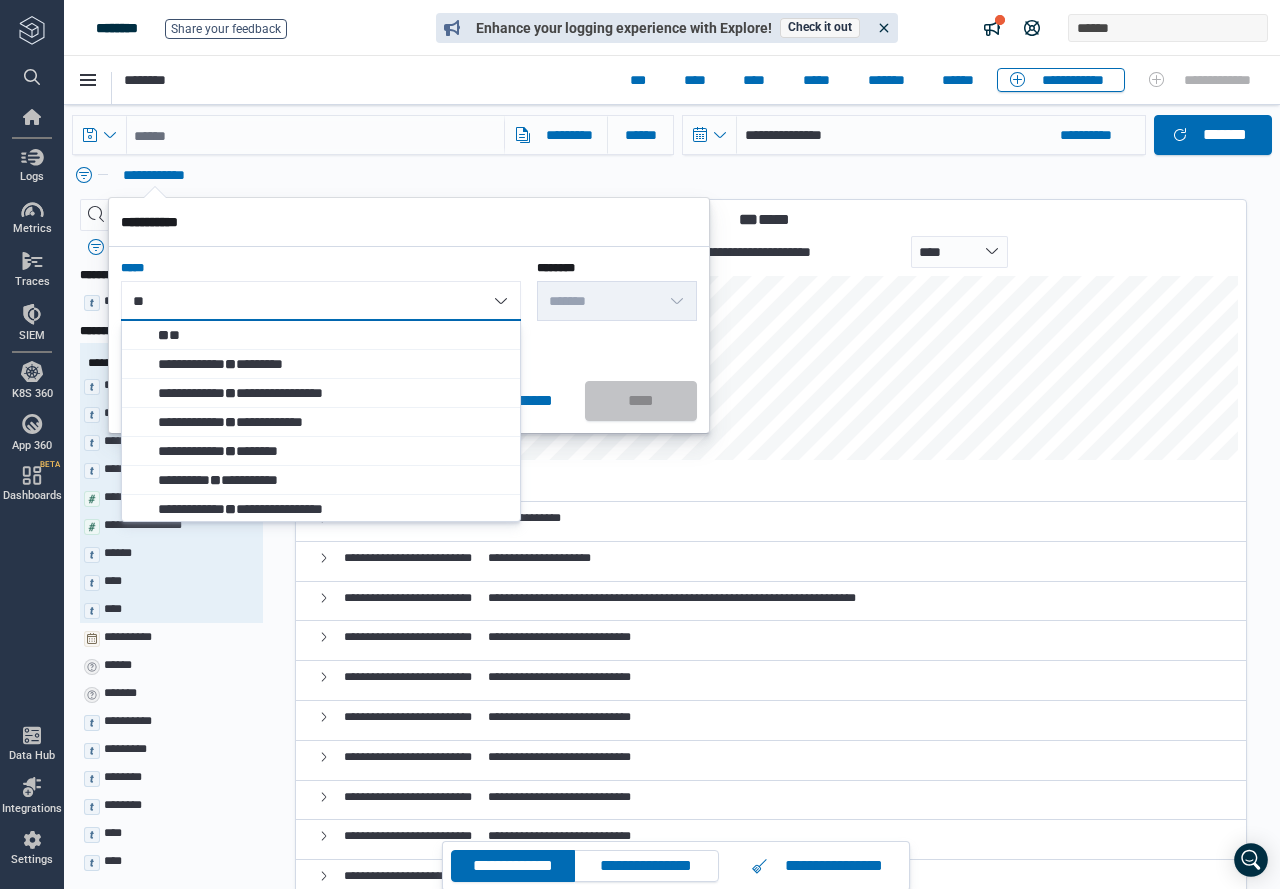 type on "***" 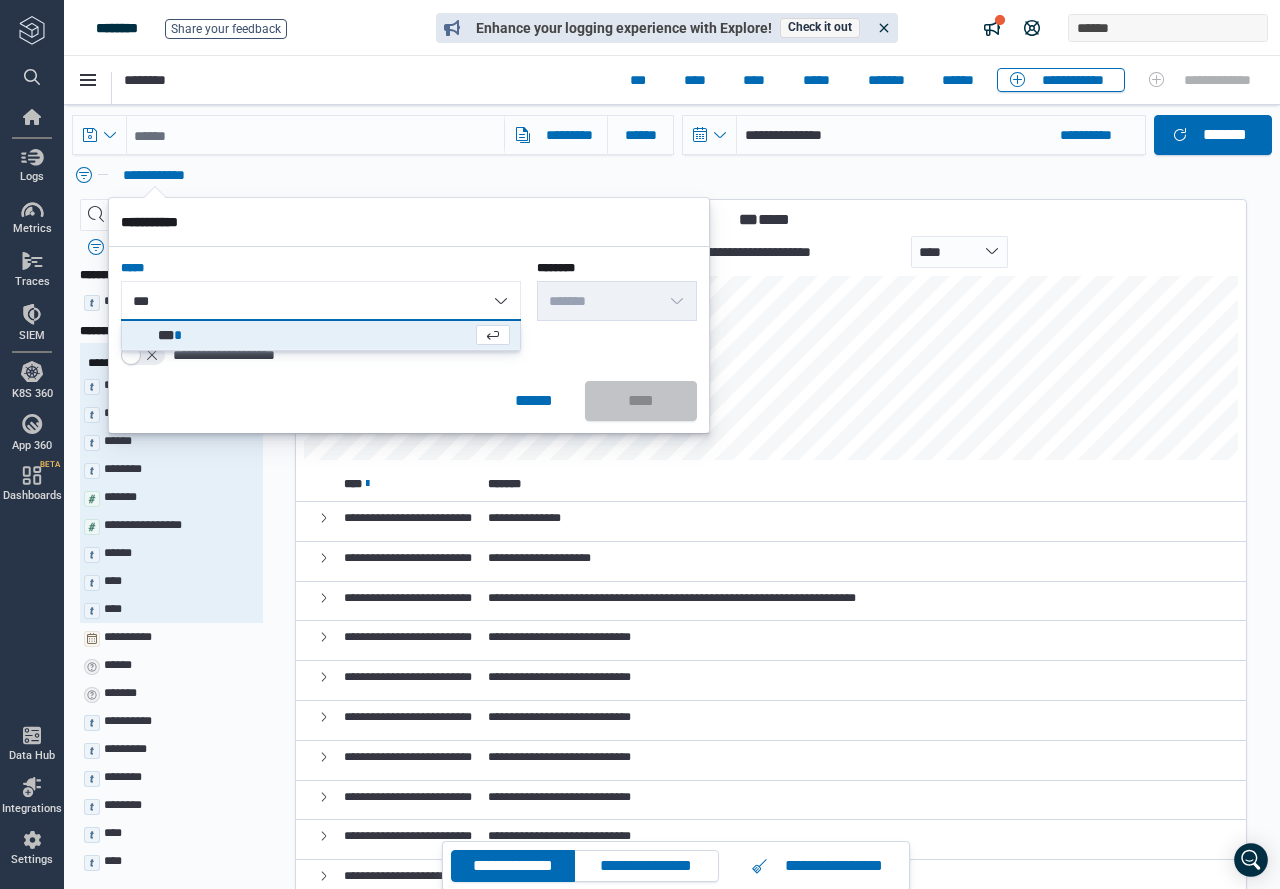 type 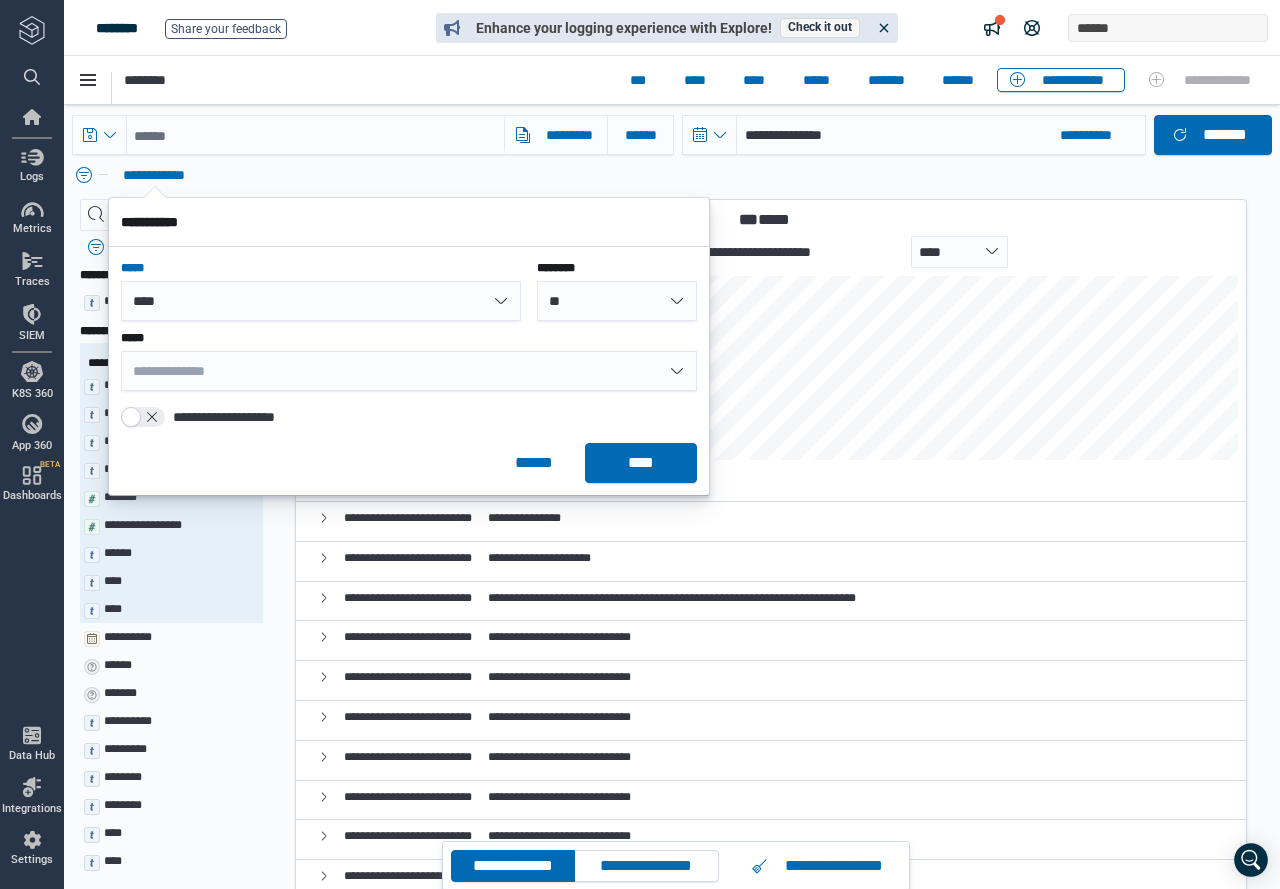click on "**********" at bounding box center (409, 371) 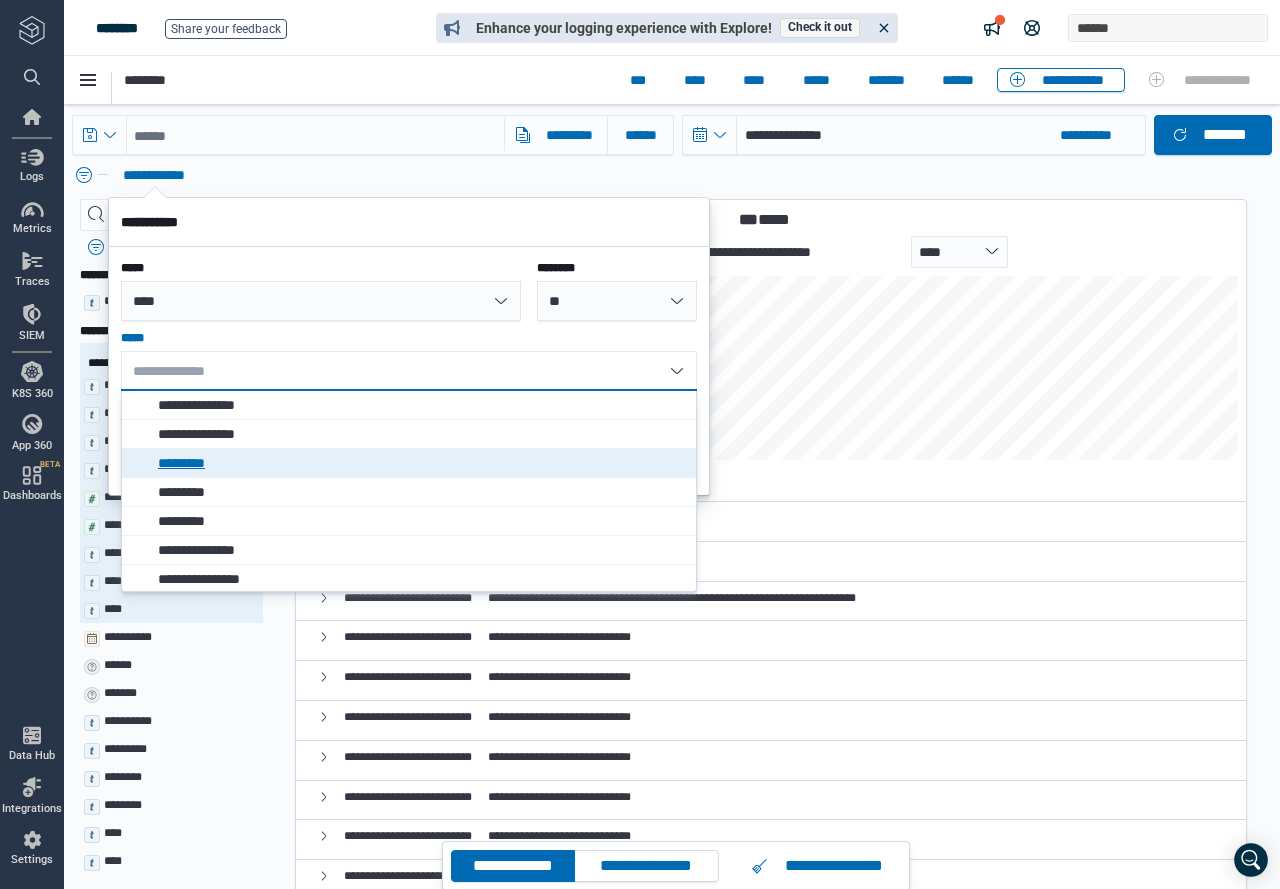 click on "*********" at bounding box center [414, 463] 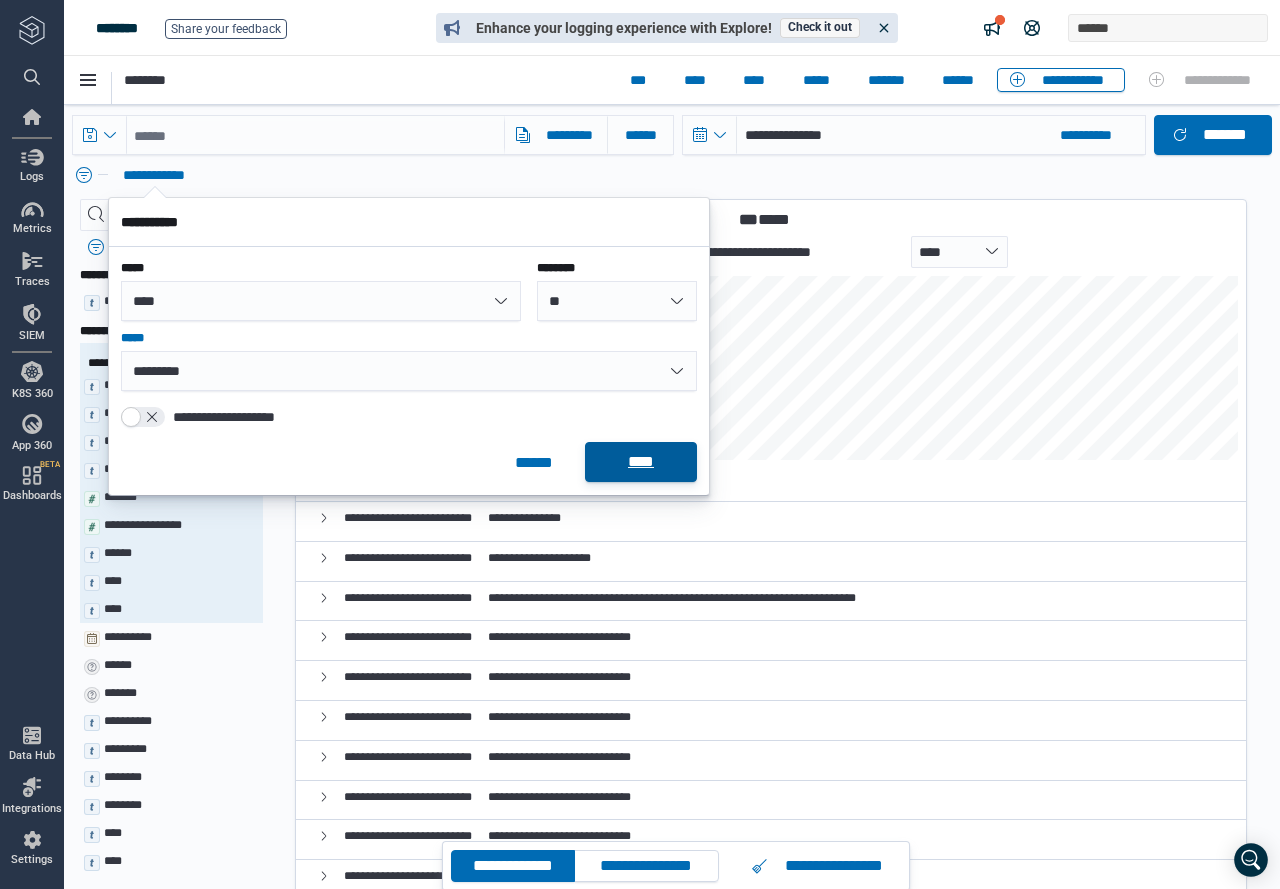 click on "****" at bounding box center (641, 462) 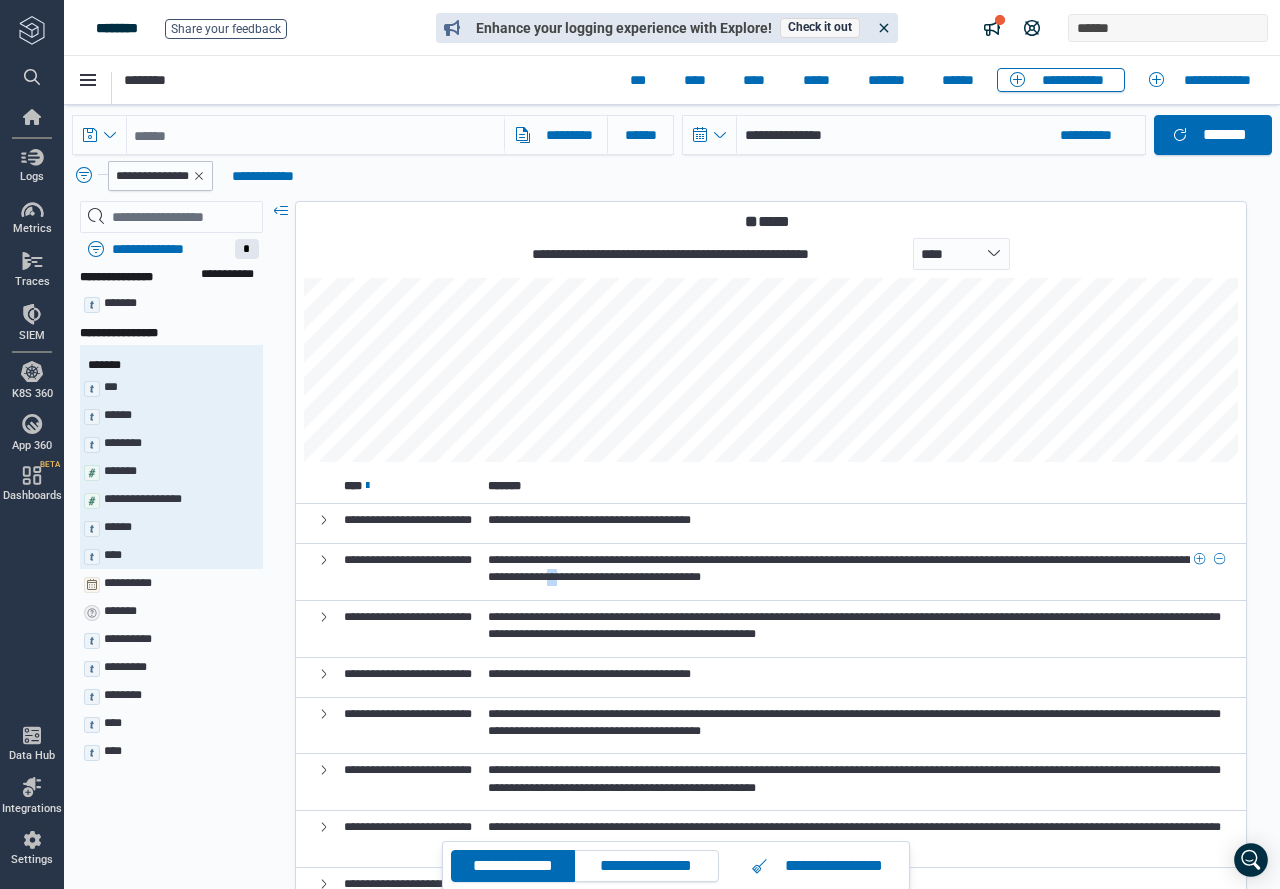 drag, startPoint x: 999, startPoint y: 575, endPoint x: 1017, endPoint y: 574, distance: 18.027756 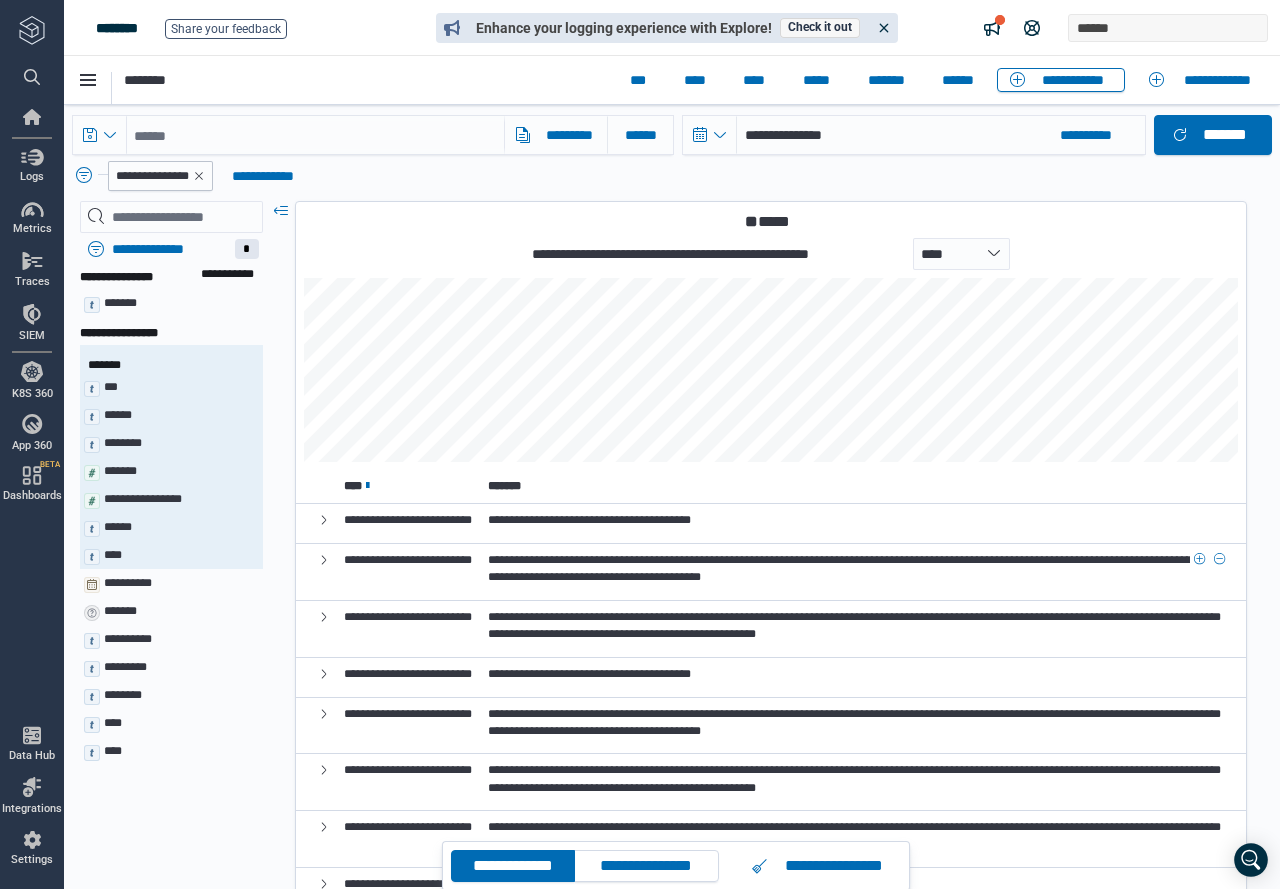 click on "**********" at bounding box center [854, 568] 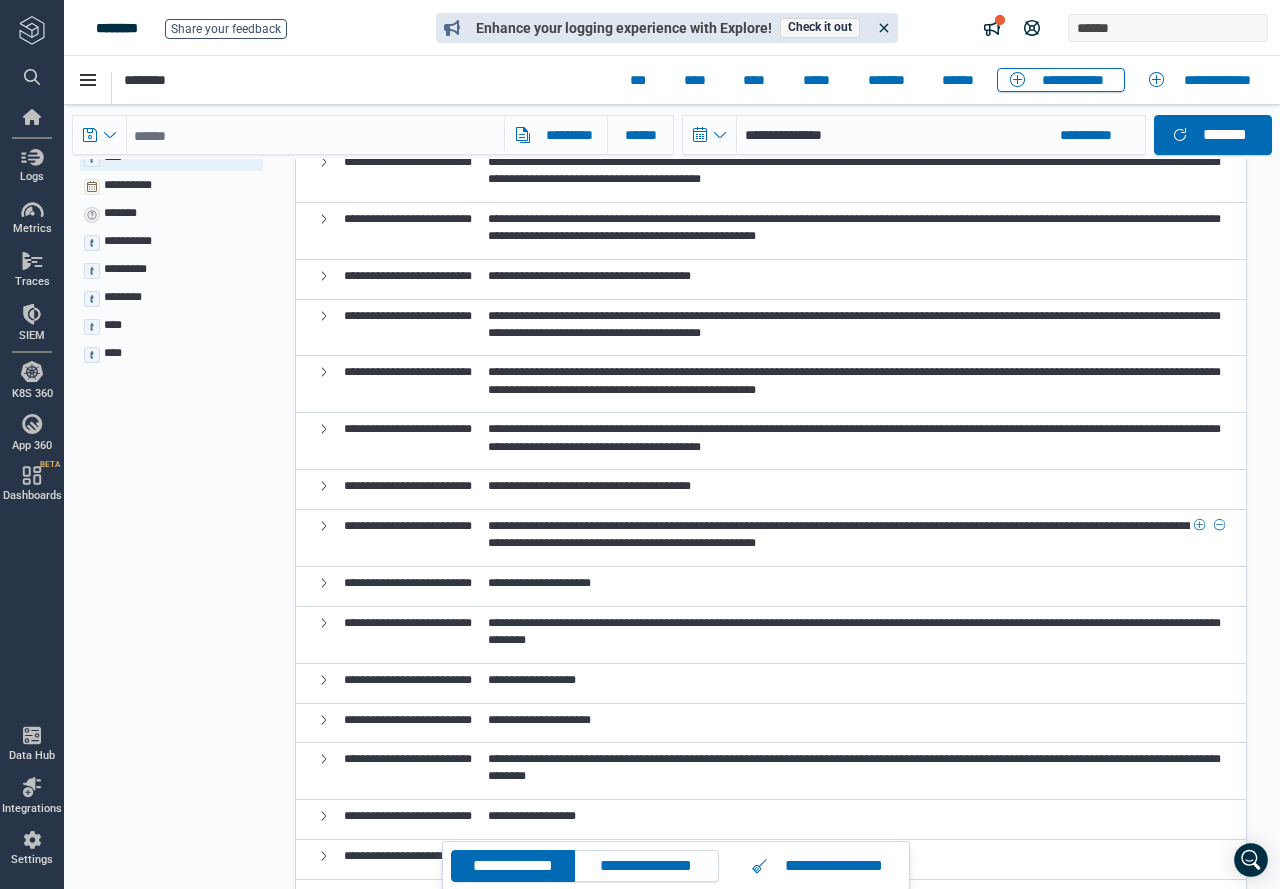 scroll, scrollTop: 400, scrollLeft: 0, axis: vertical 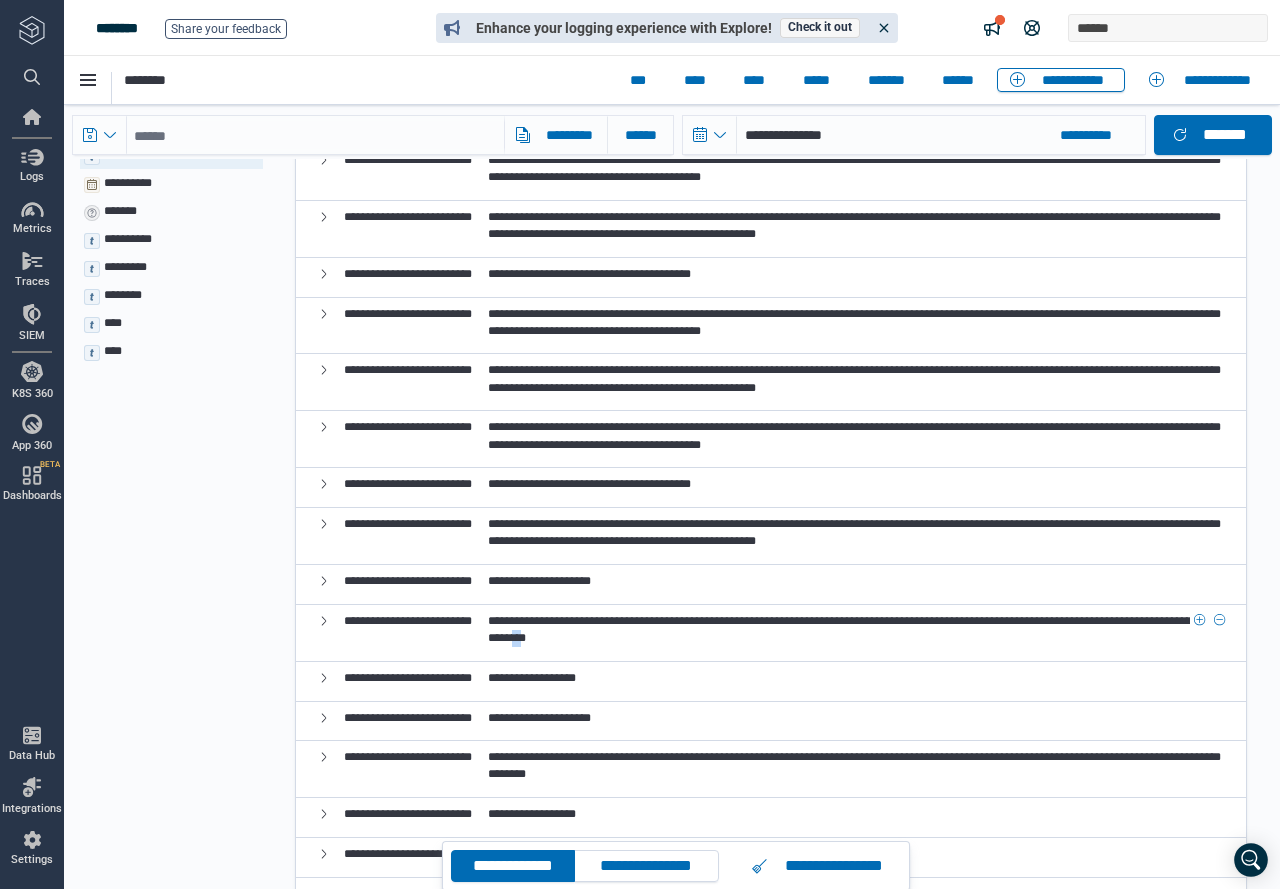 drag, startPoint x: 962, startPoint y: 668, endPoint x: 940, endPoint y: 669, distance: 22.022715 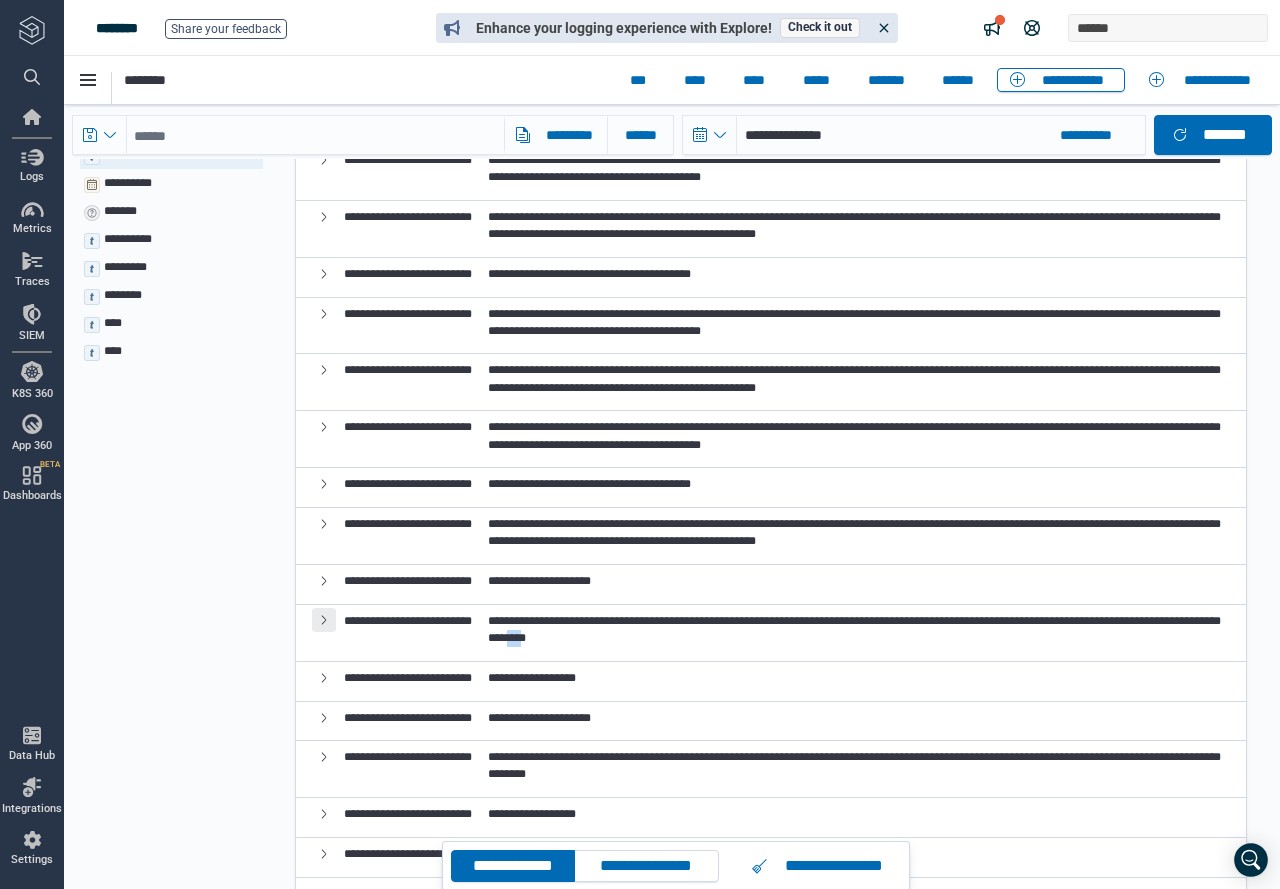 click at bounding box center [324, 620] 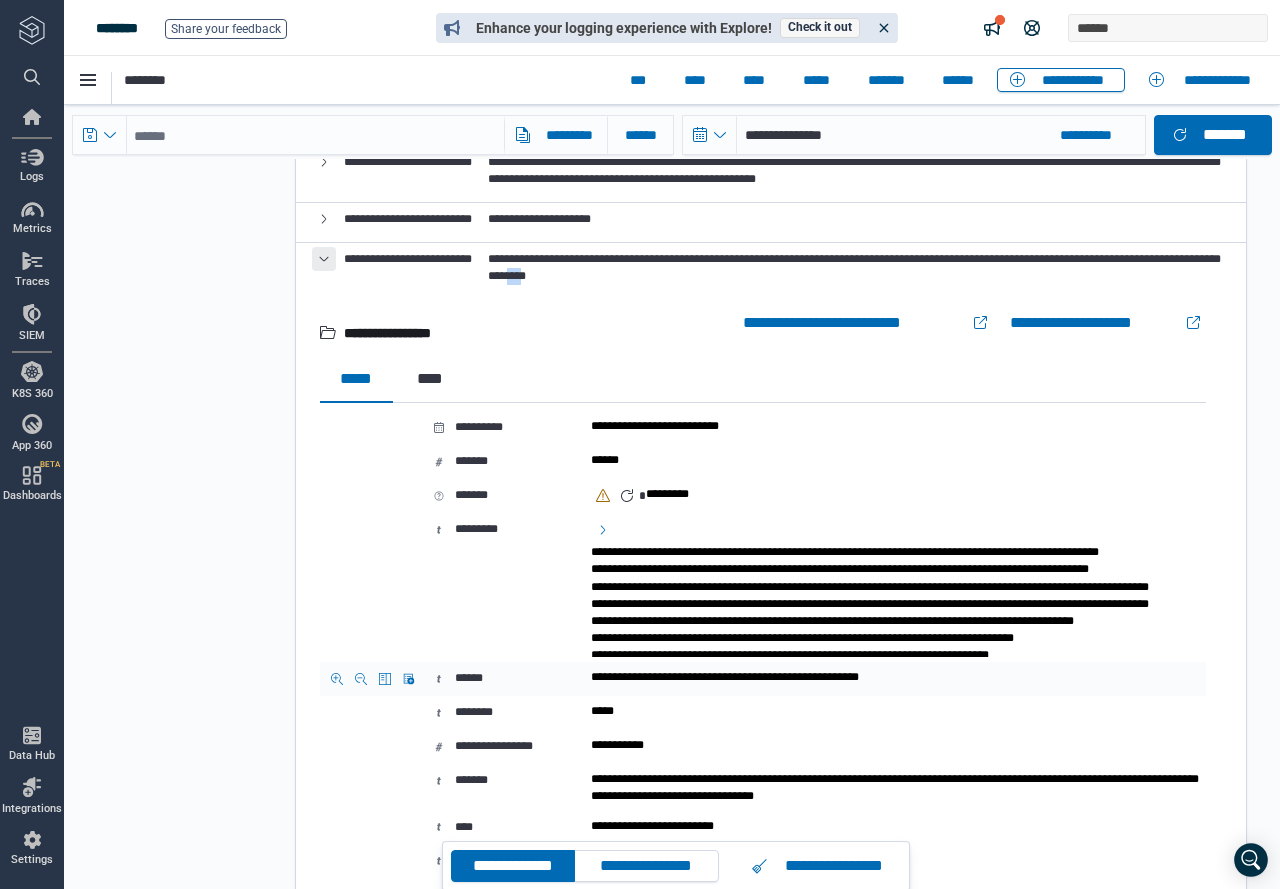 scroll, scrollTop: 800, scrollLeft: 0, axis: vertical 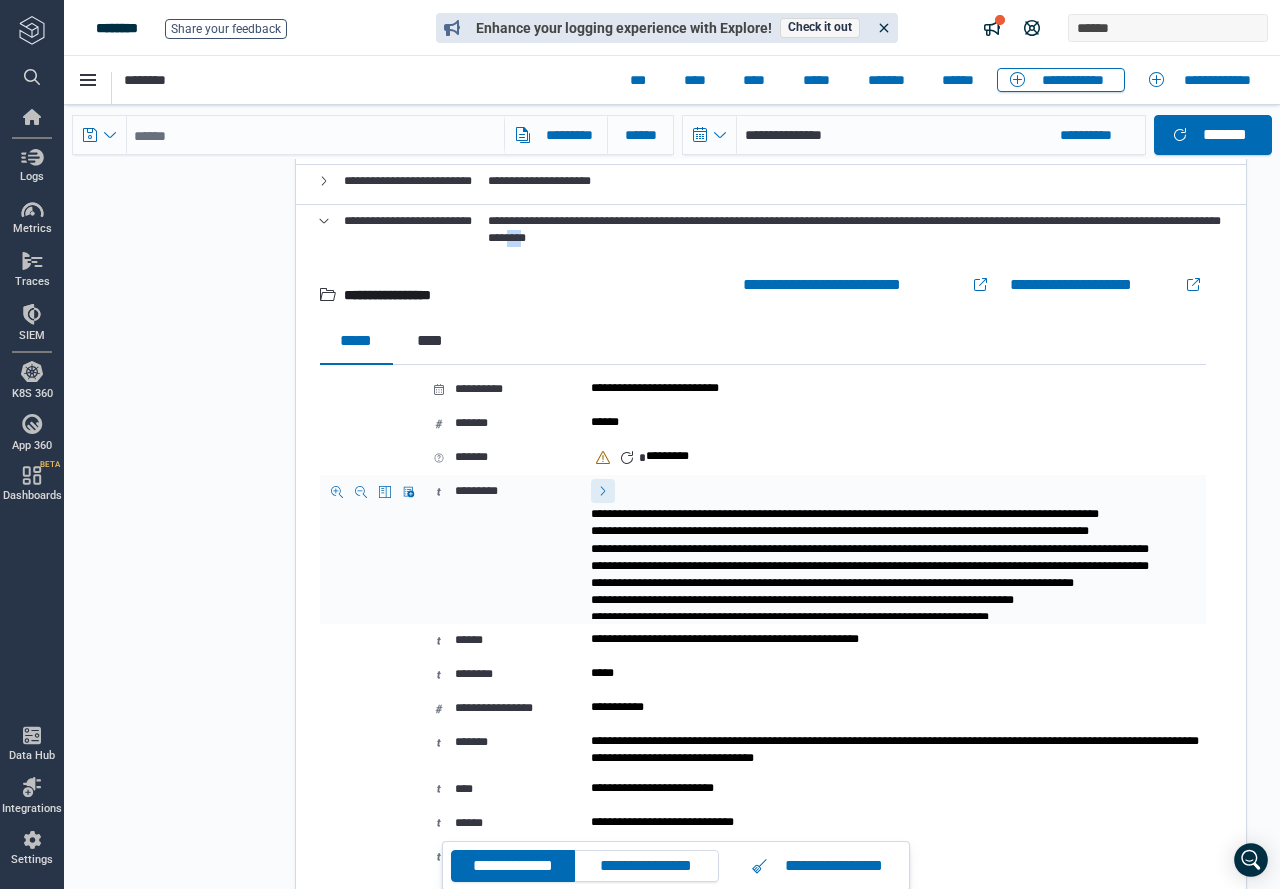 click at bounding box center [603, 491] 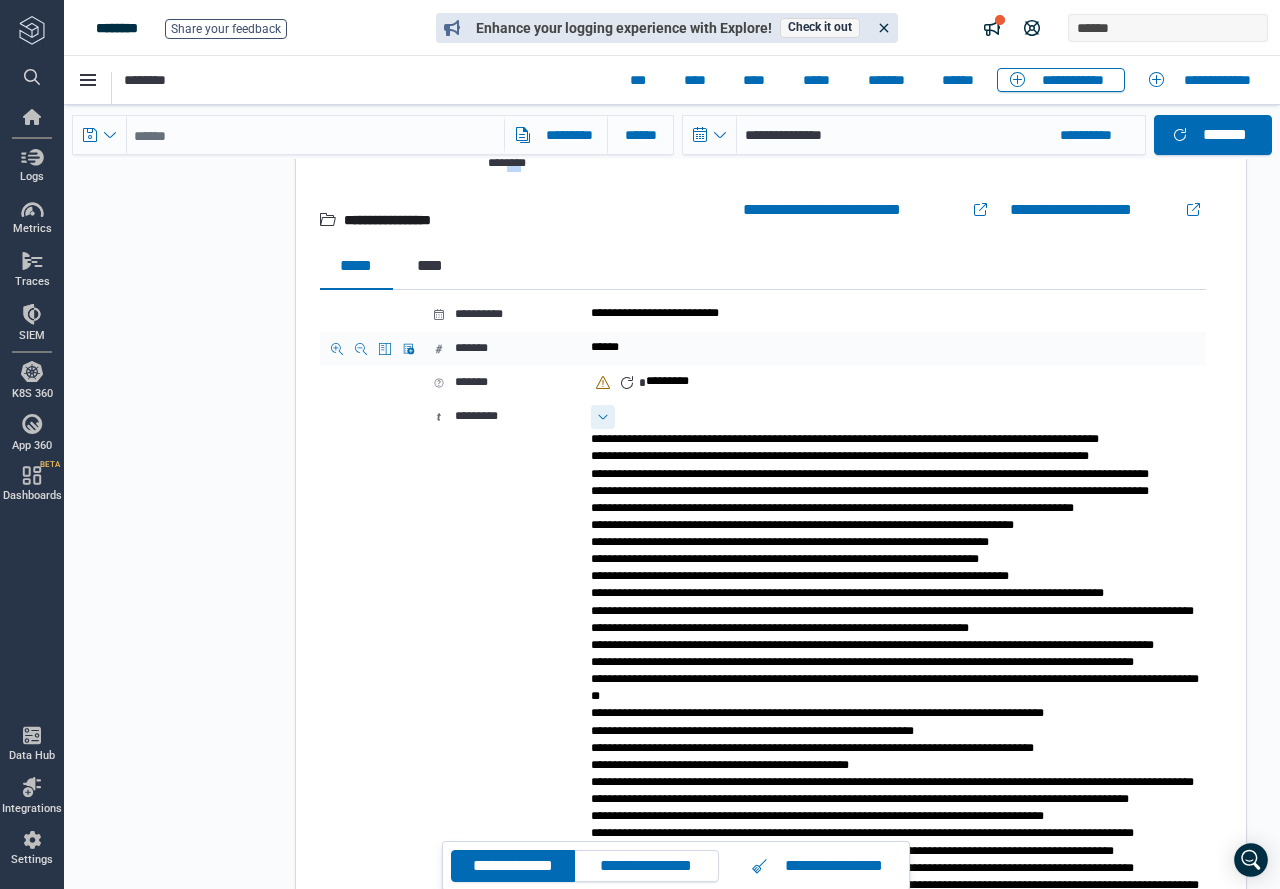 scroll, scrollTop: 900, scrollLeft: 0, axis: vertical 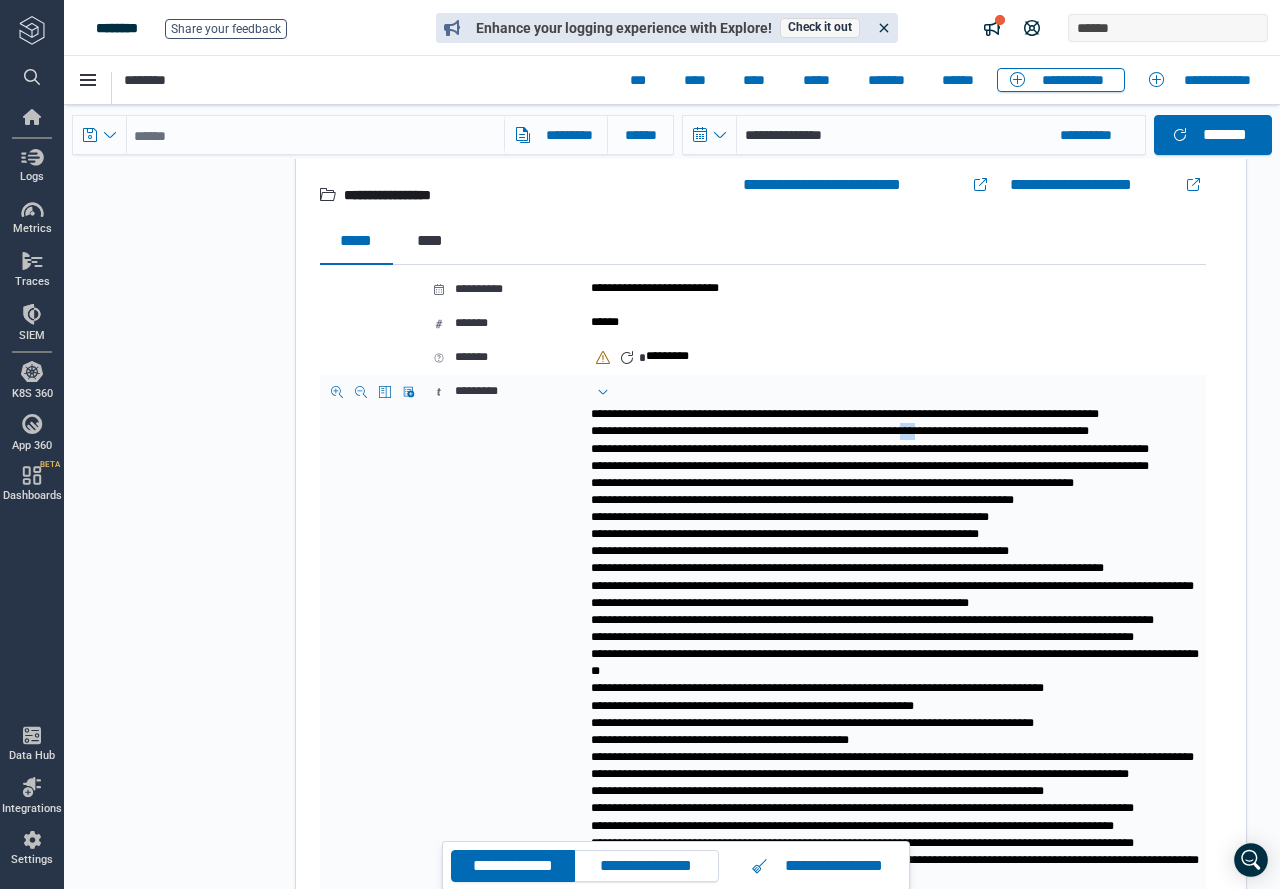drag, startPoint x: 1085, startPoint y: 475, endPoint x: 1107, endPoint y: 475, distance: 22 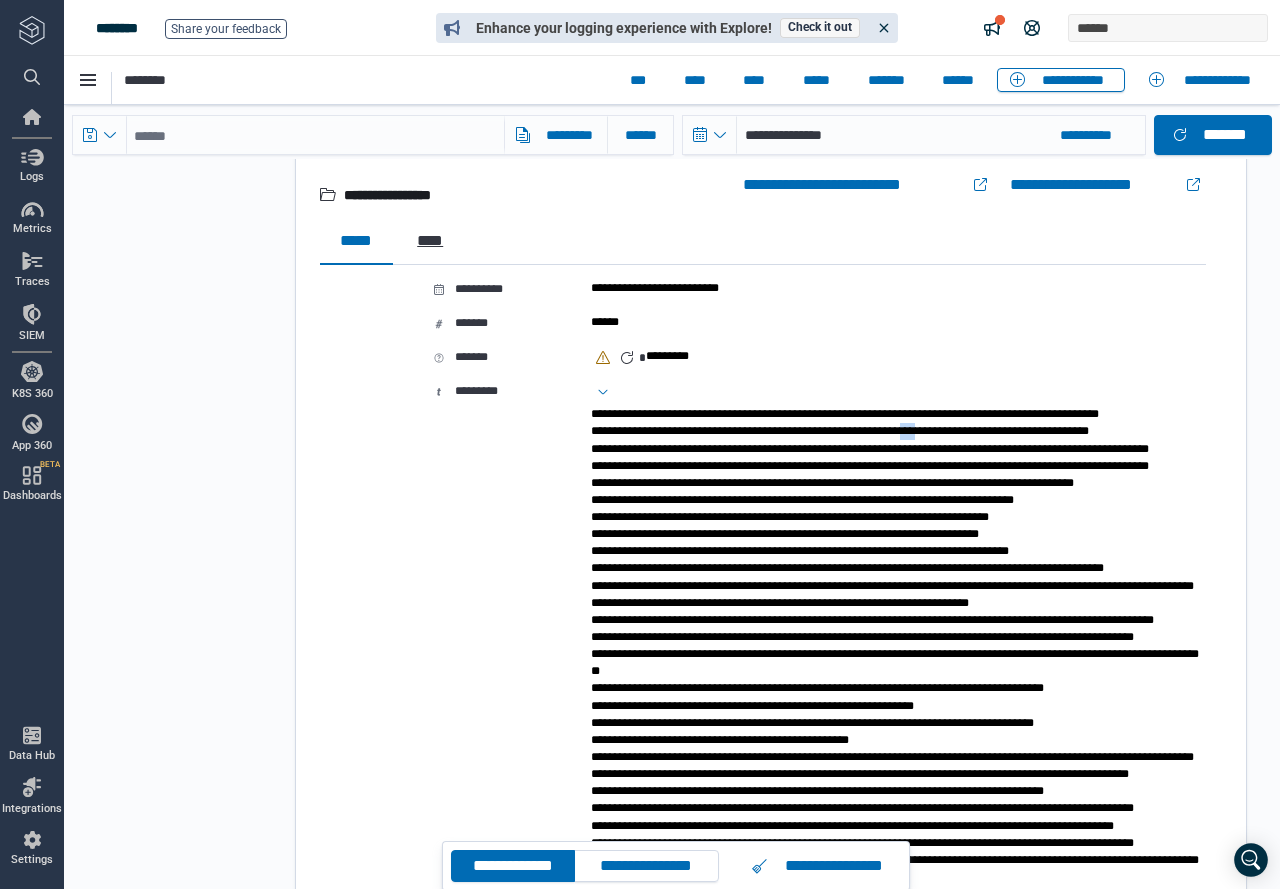 scroll, scrollTop: 500, scrollLeft: 0, axis: vertical 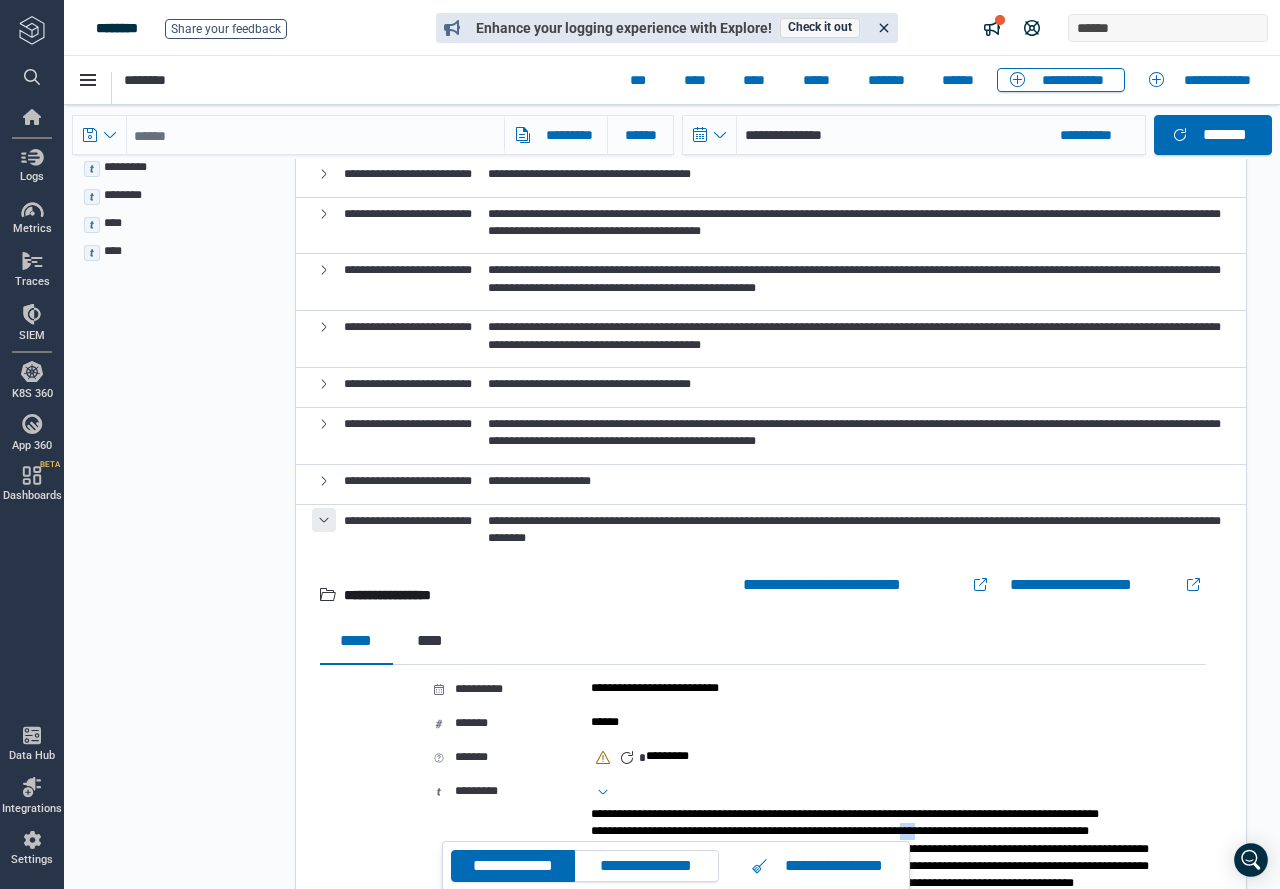 click 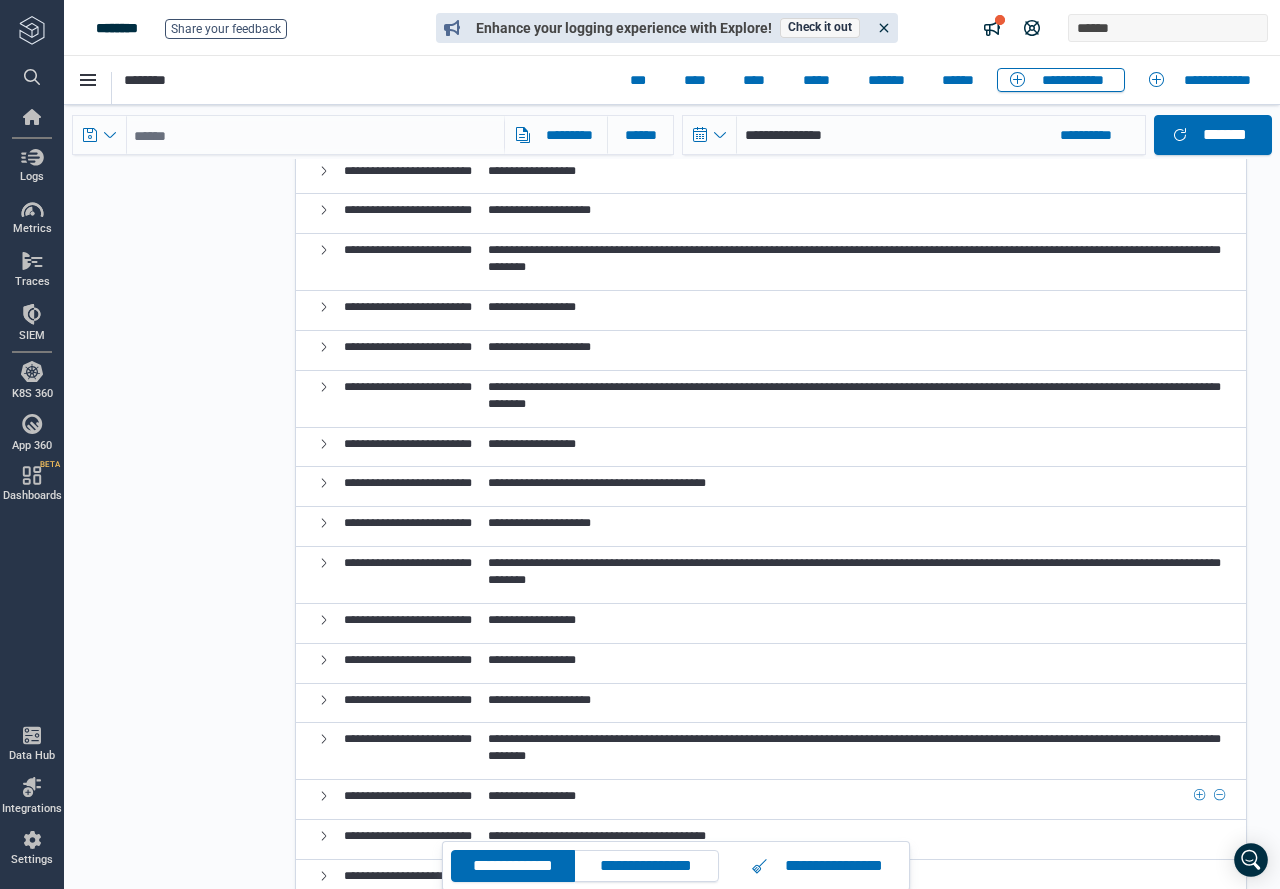 scroll, scrollTop: 1100, scrollLeft: 0, axis: vertical 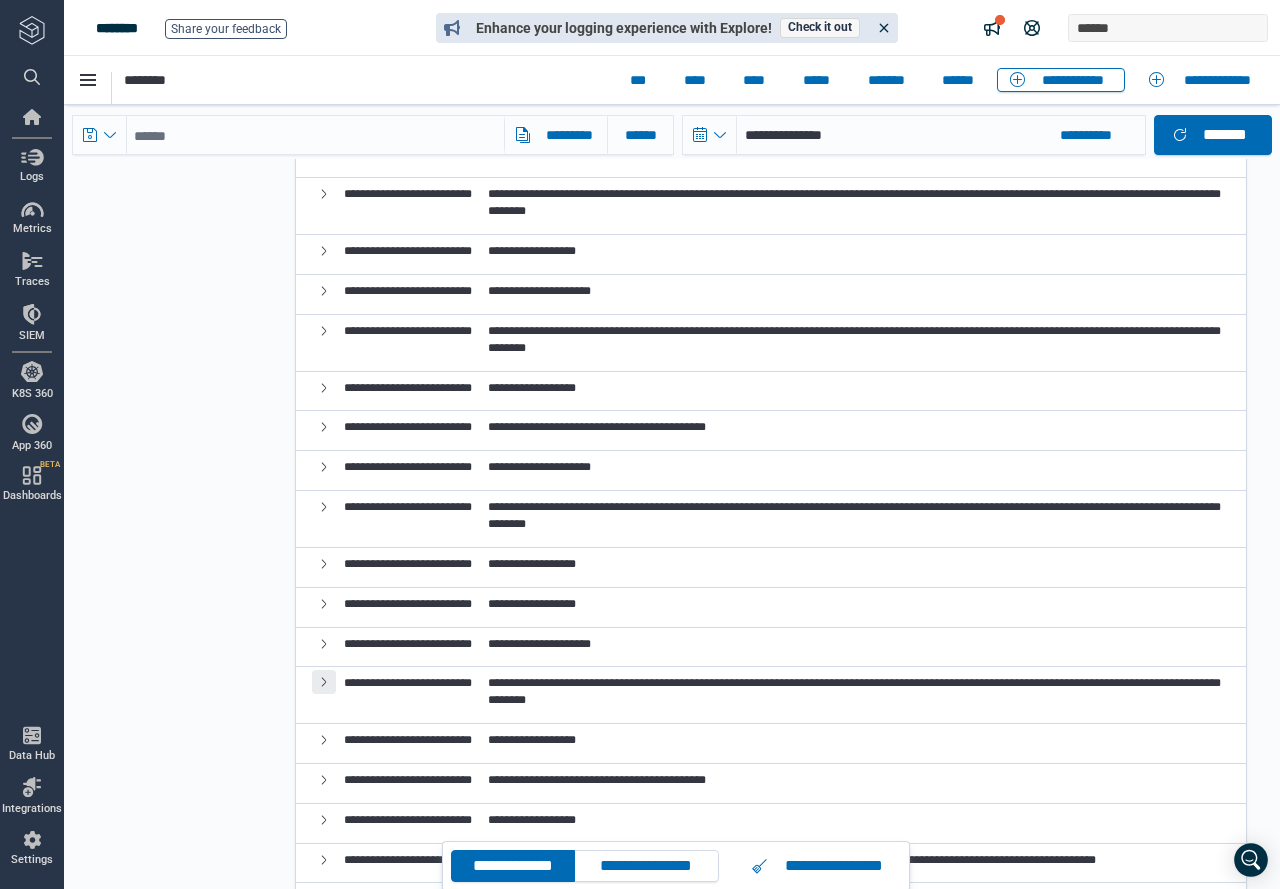 click 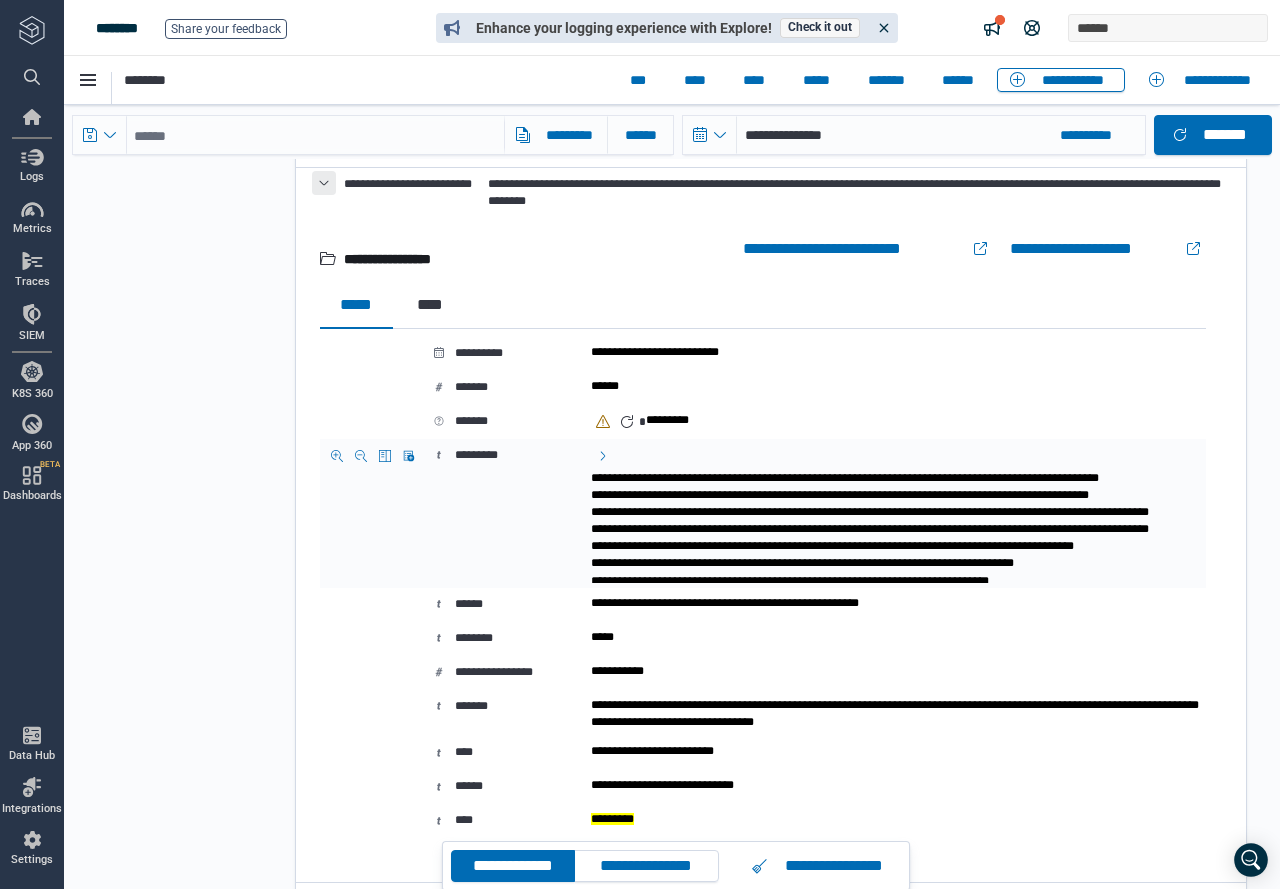 scroll, scrollTop: 1600, scrollLeft: 0, axis: vertical 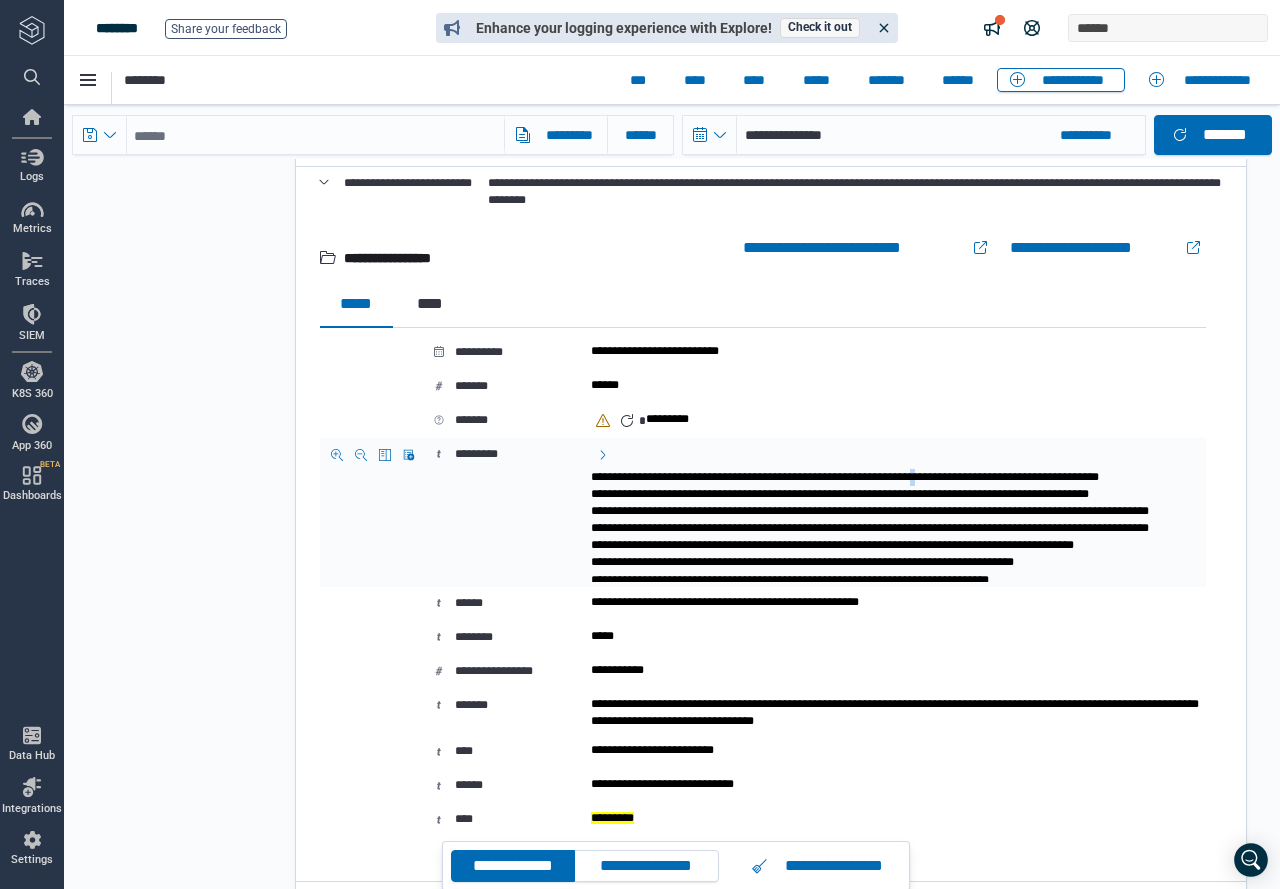 click at bounding box center [896, 524] 